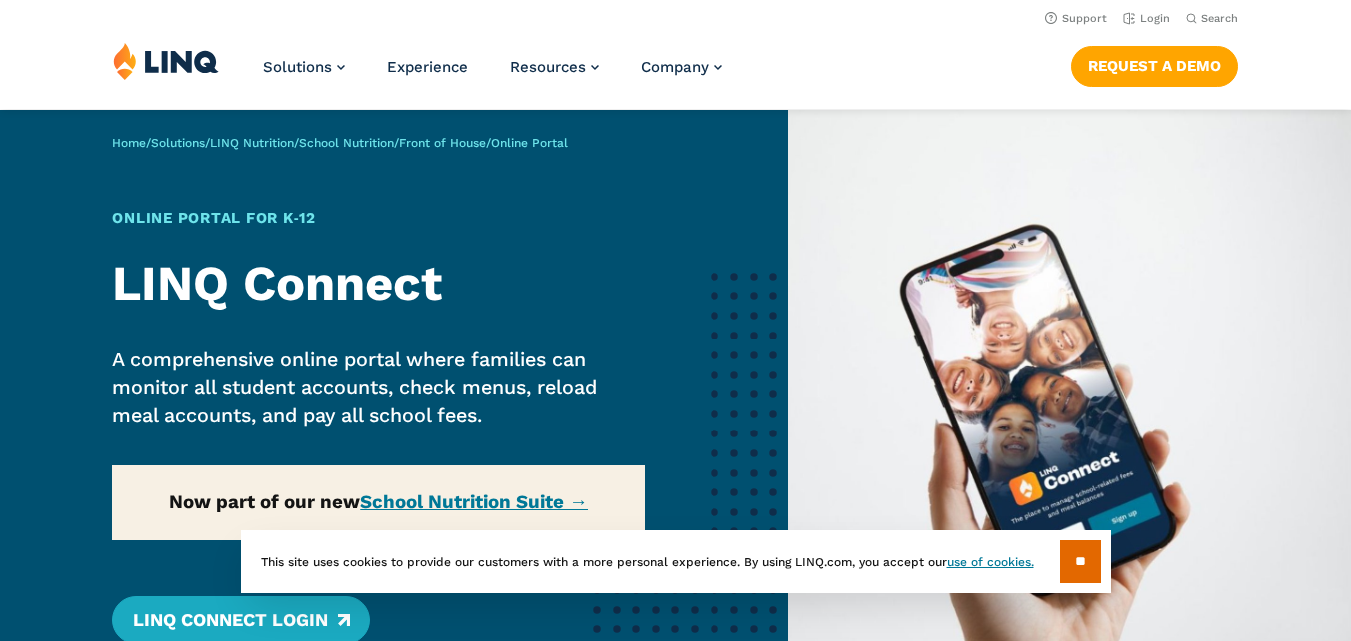 scroll, scrollTop: 0, scrollLeft: 0, axis: both 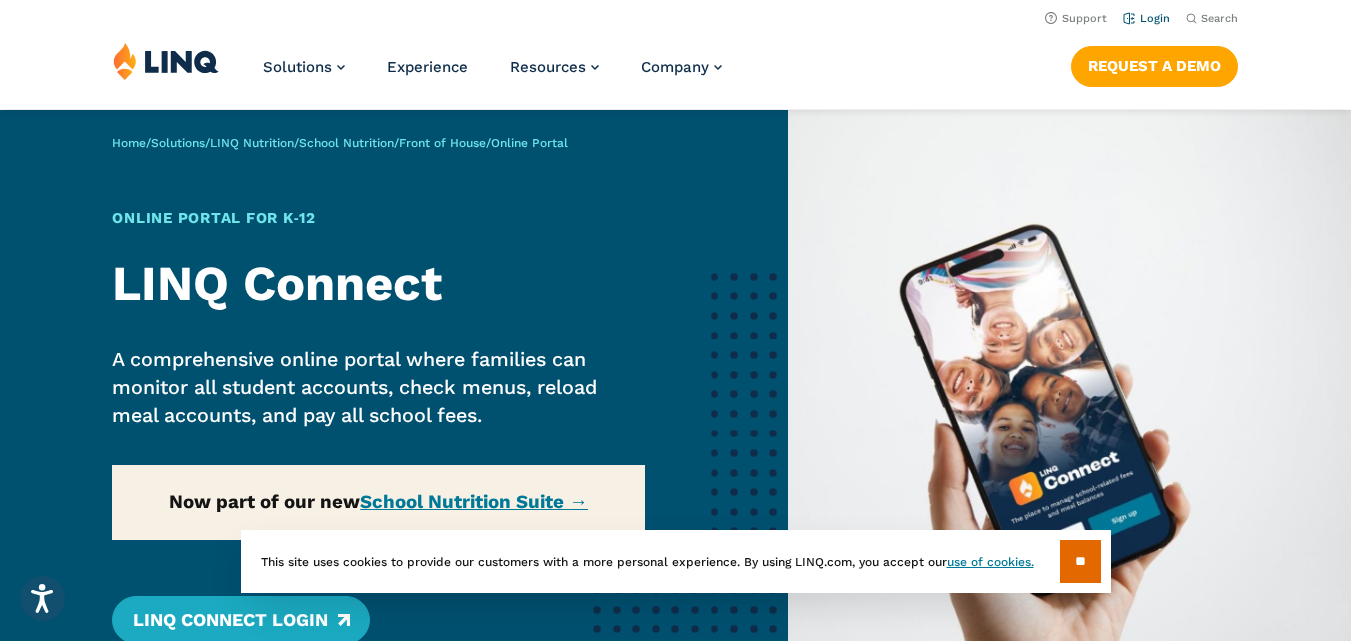 click on "Login" at bounding box center [1146, 18] 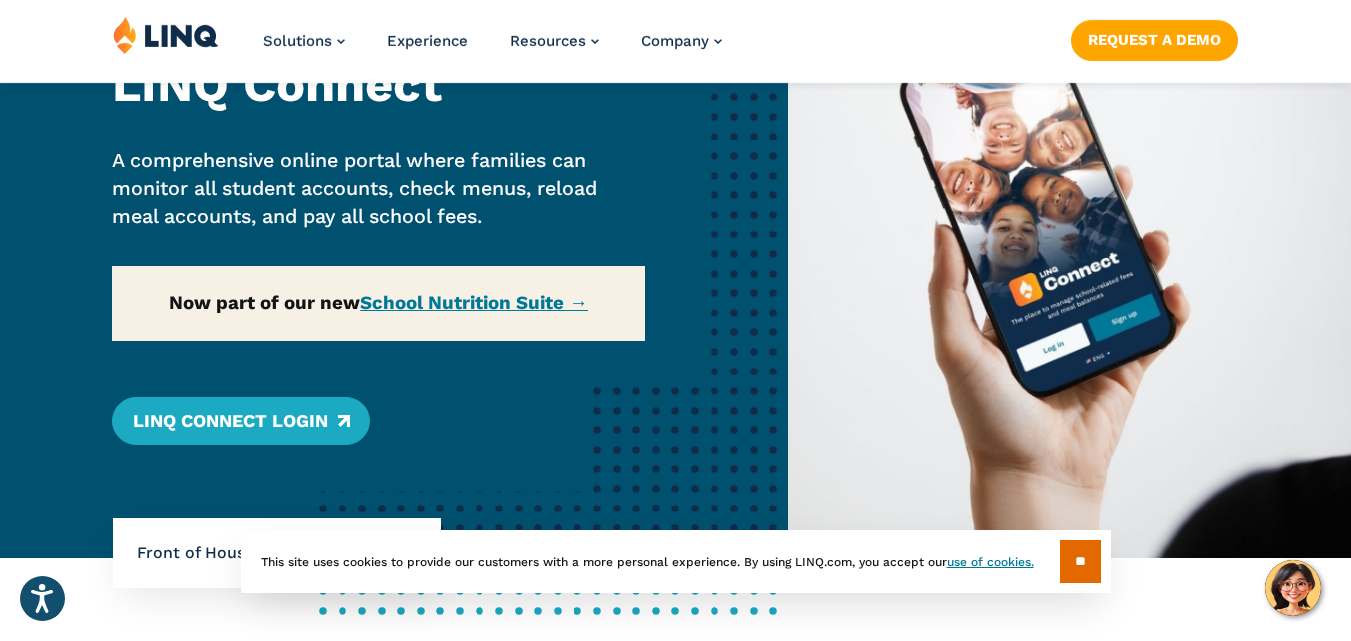 scroll, scrollTop: 200, scrollLeft: 0, axis: vertical 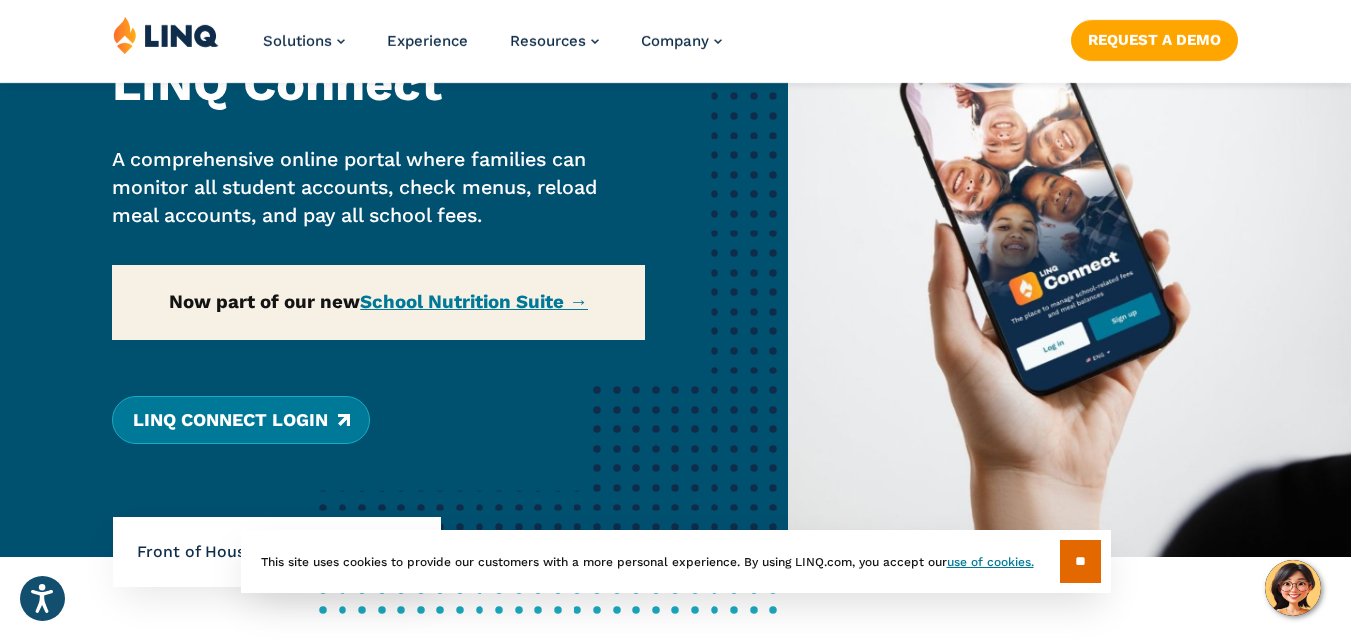 click on "LINQ Connect Login" at bounding box center (240, 420) 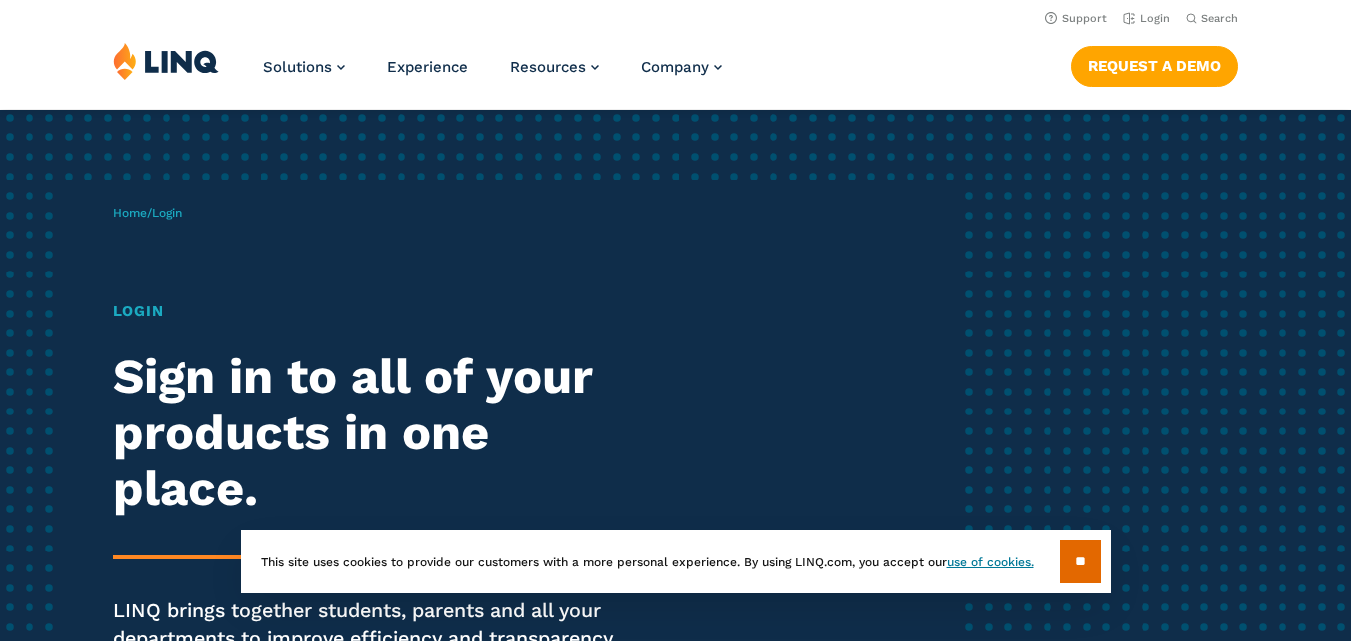 scroll, scrollTop: 0, scrollLeft: 0, axis: both 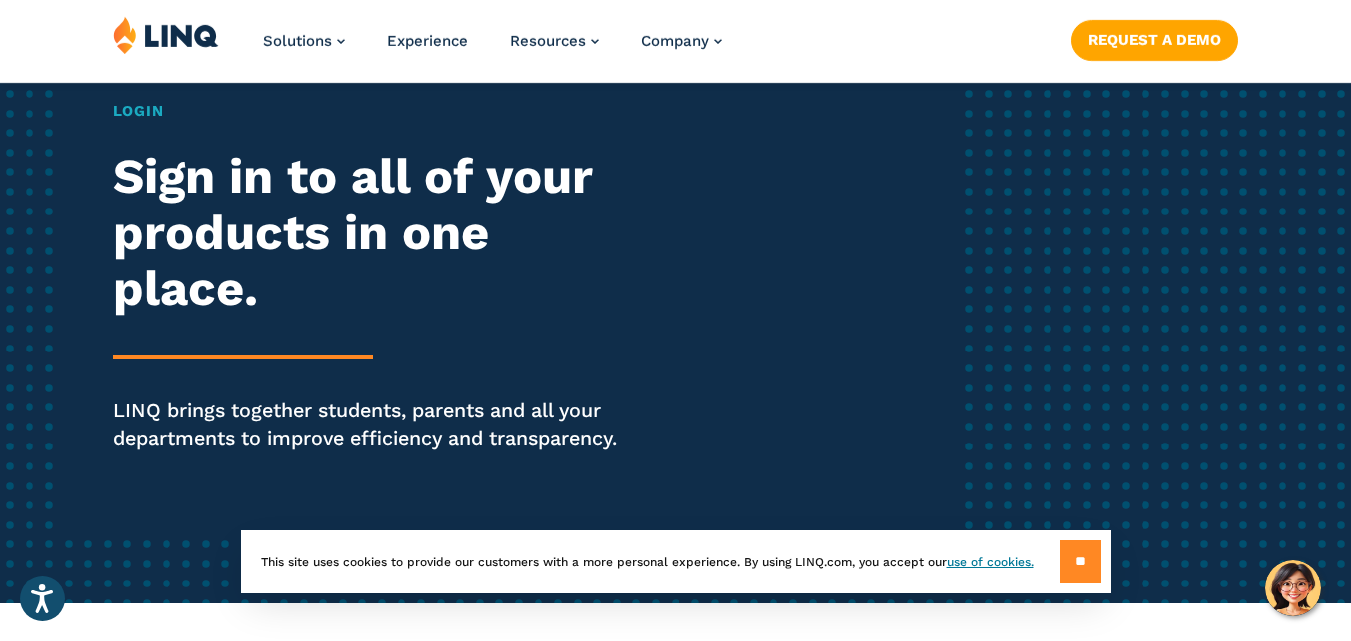click on "**" at bounding box center [1080, 561] 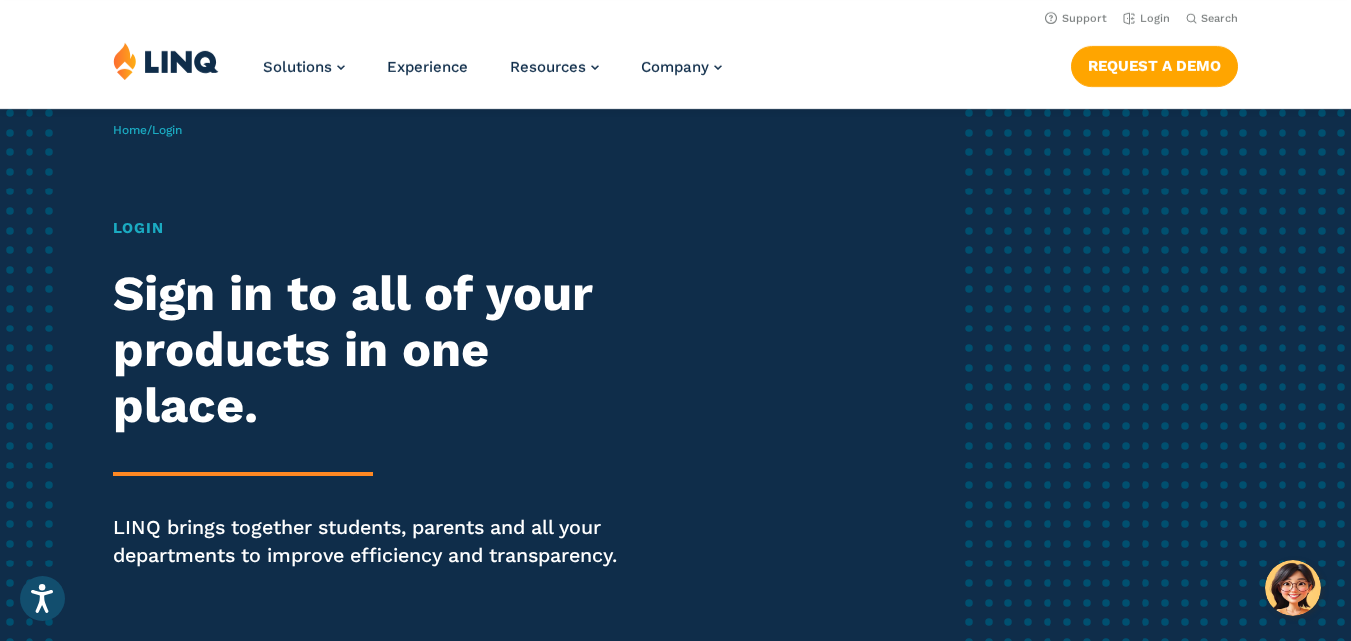 scroll, scrollTop: 0, scrollLeft: 0, axis: both 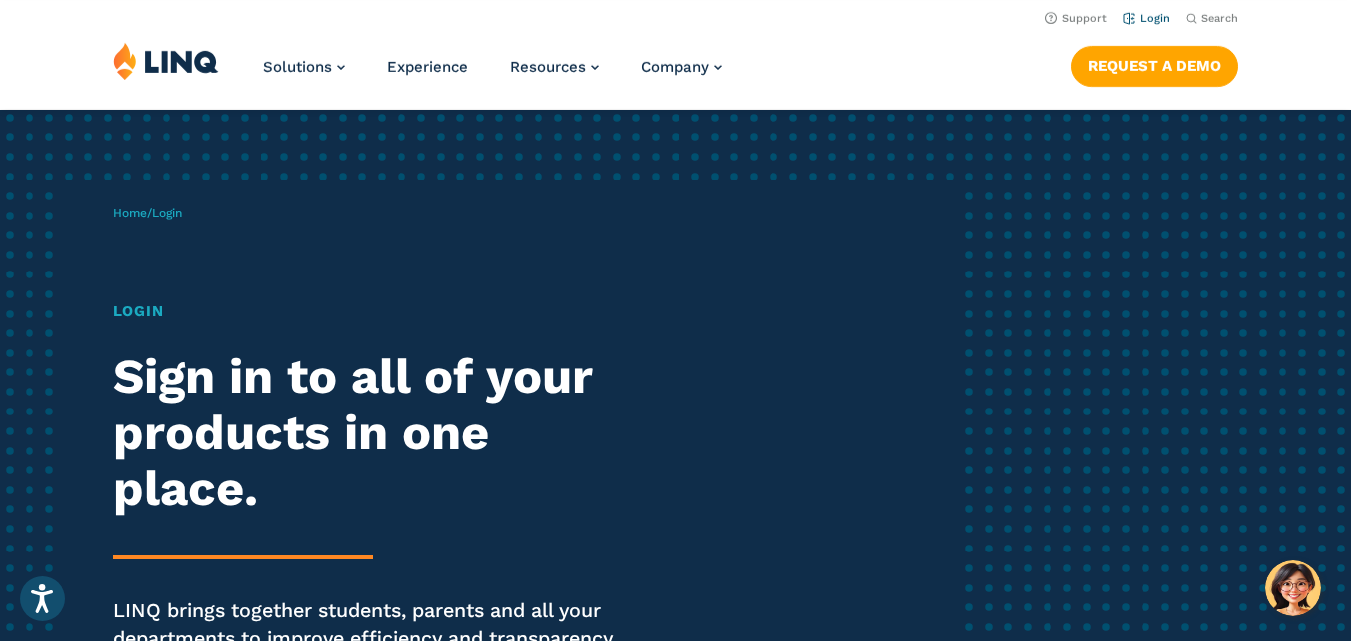 click on "Login" at bounding box center [1146, 18] 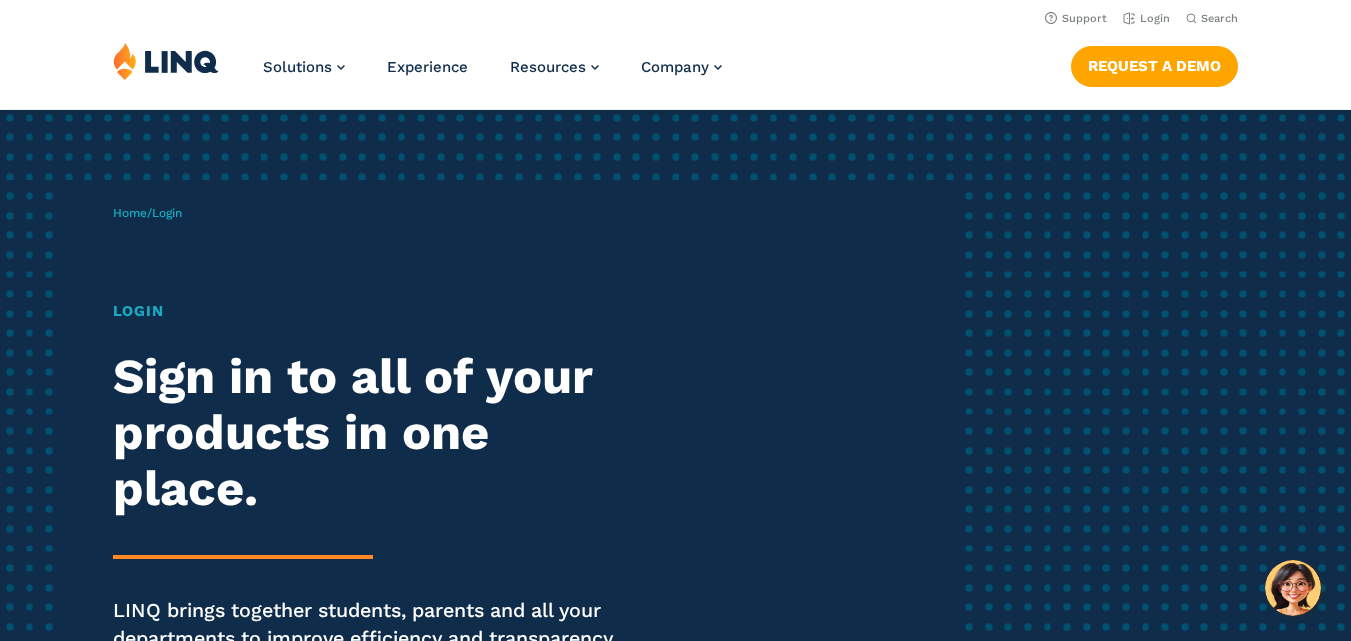 scroll, scrollTop: 0, scrollLeft: 0, axis: both 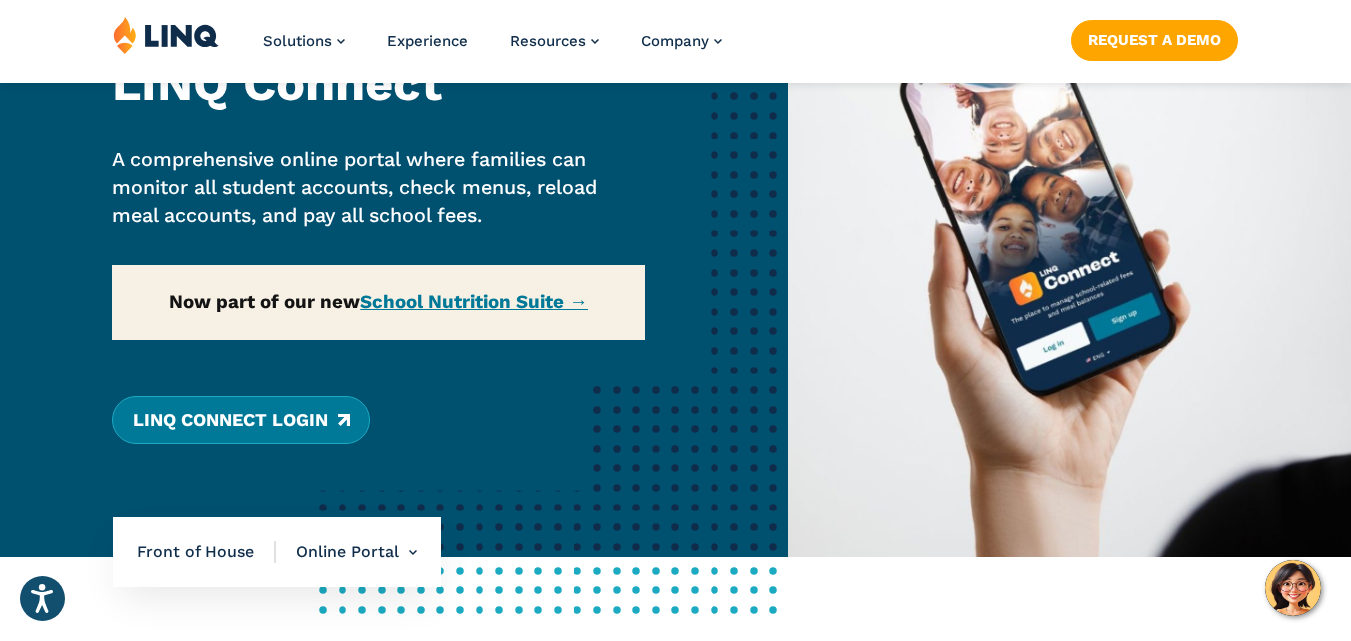 click on "LINQ Connect Login" at bounding box center (240, 420) 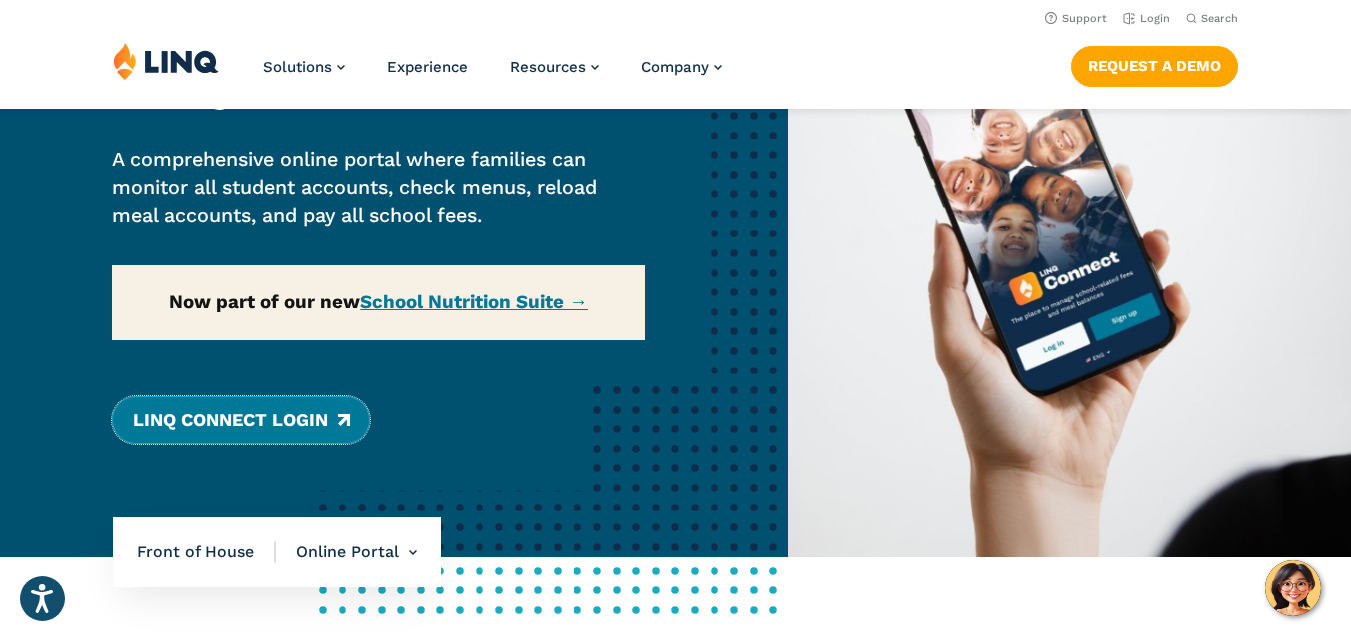 scroll, scrollTop: 0, scrollLeft: 0, axis: both 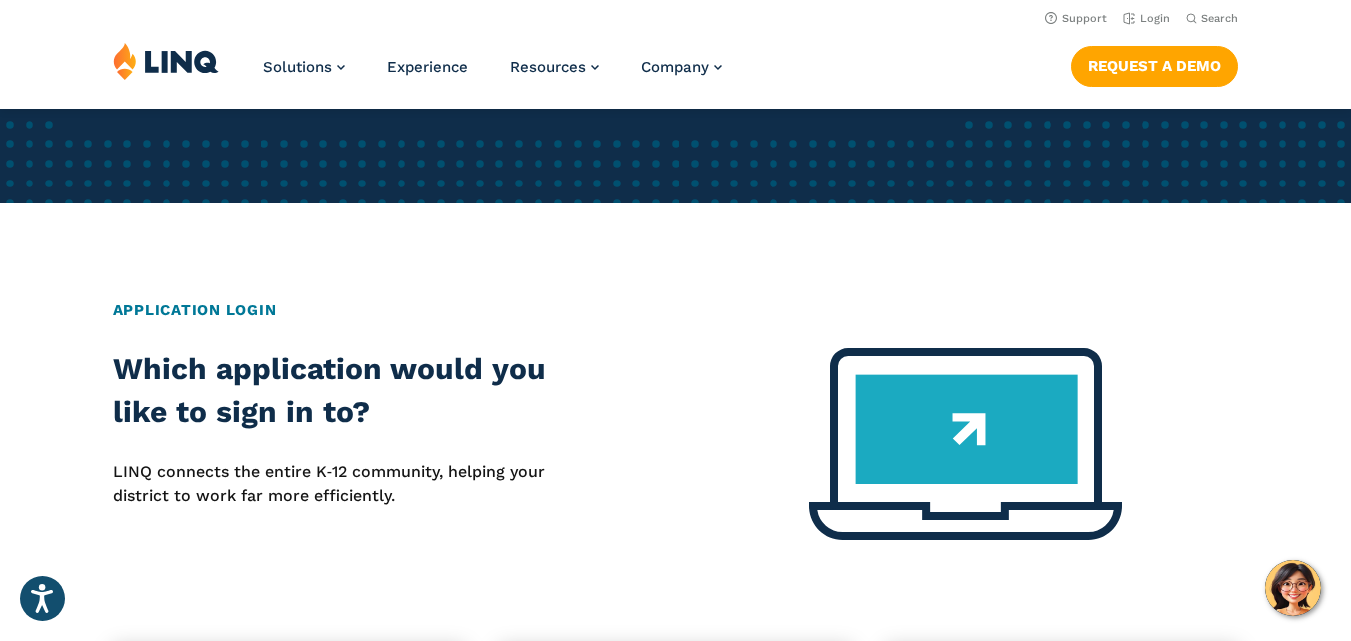 click at bounding box center [965, 444] 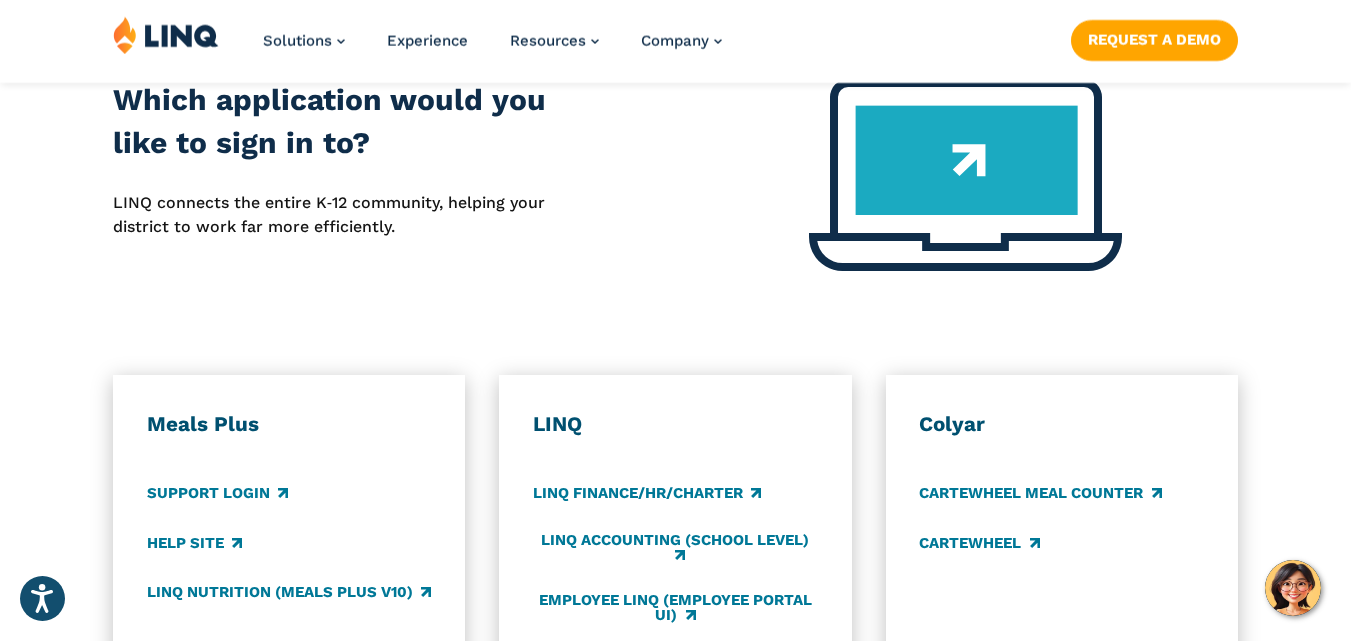 scroll, scrollTop: 900, scrollLeft: 0, axis: vertical 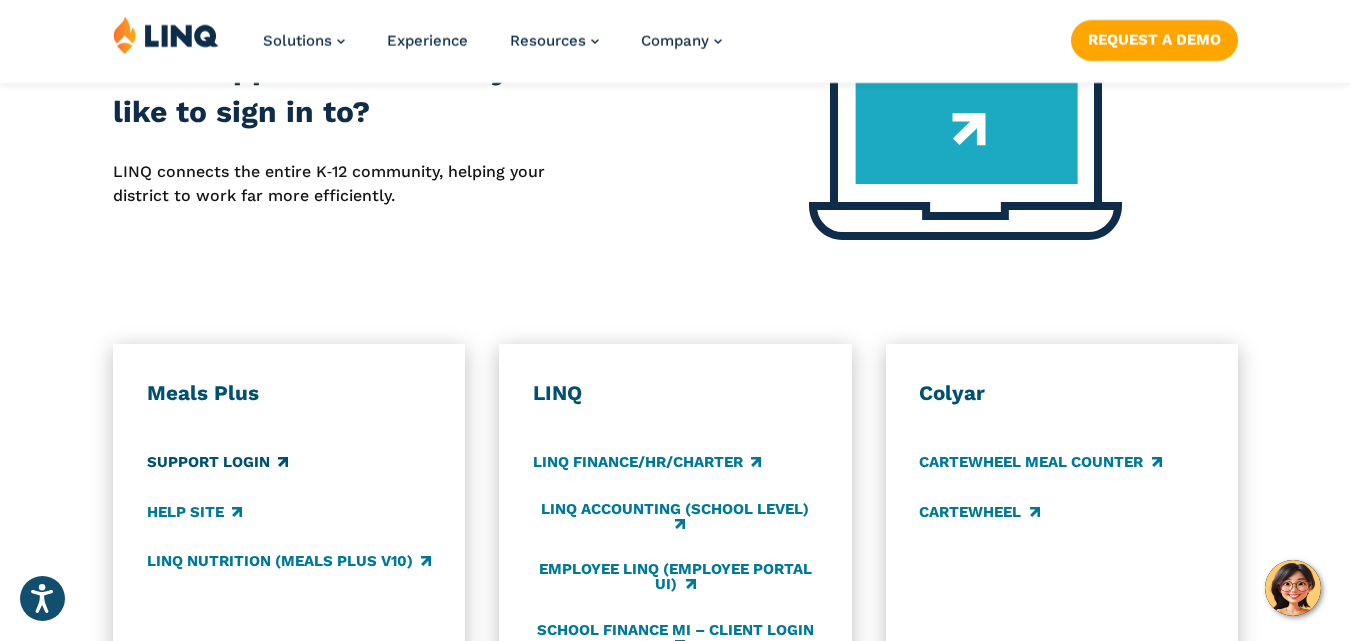click on "Support Login" at bounding box center (217, 463) 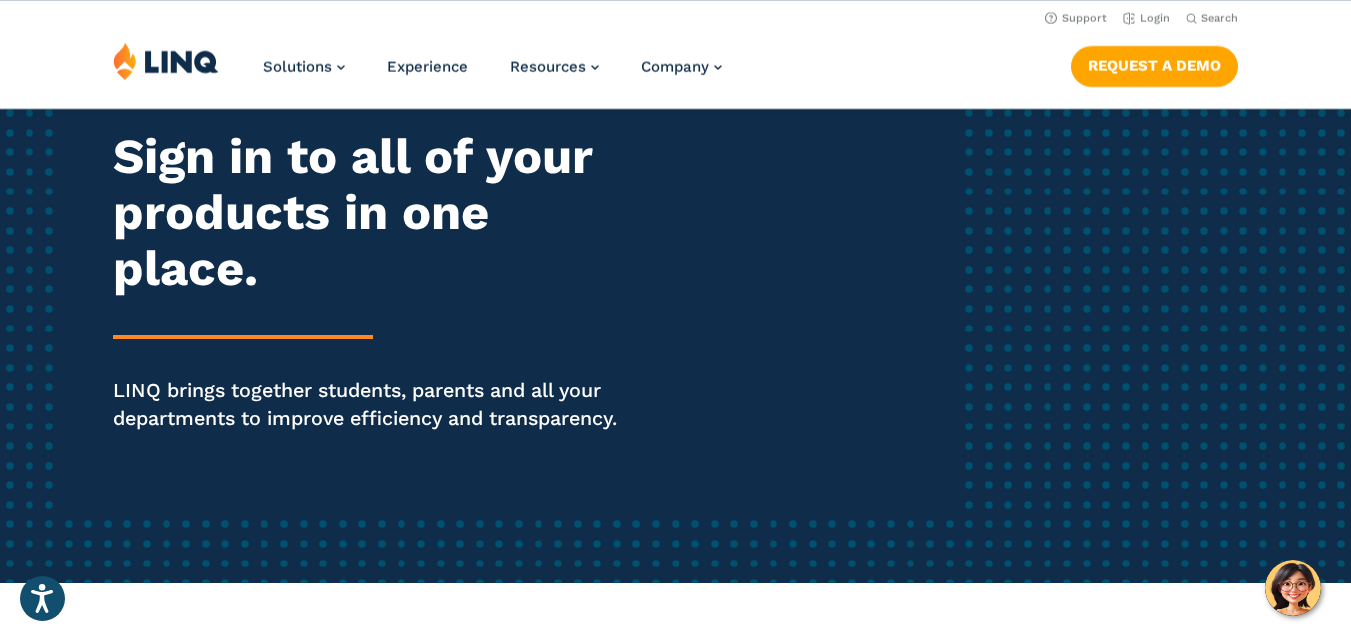 scroll, scrollTop: 0, scrollLeft: 0, axis: both 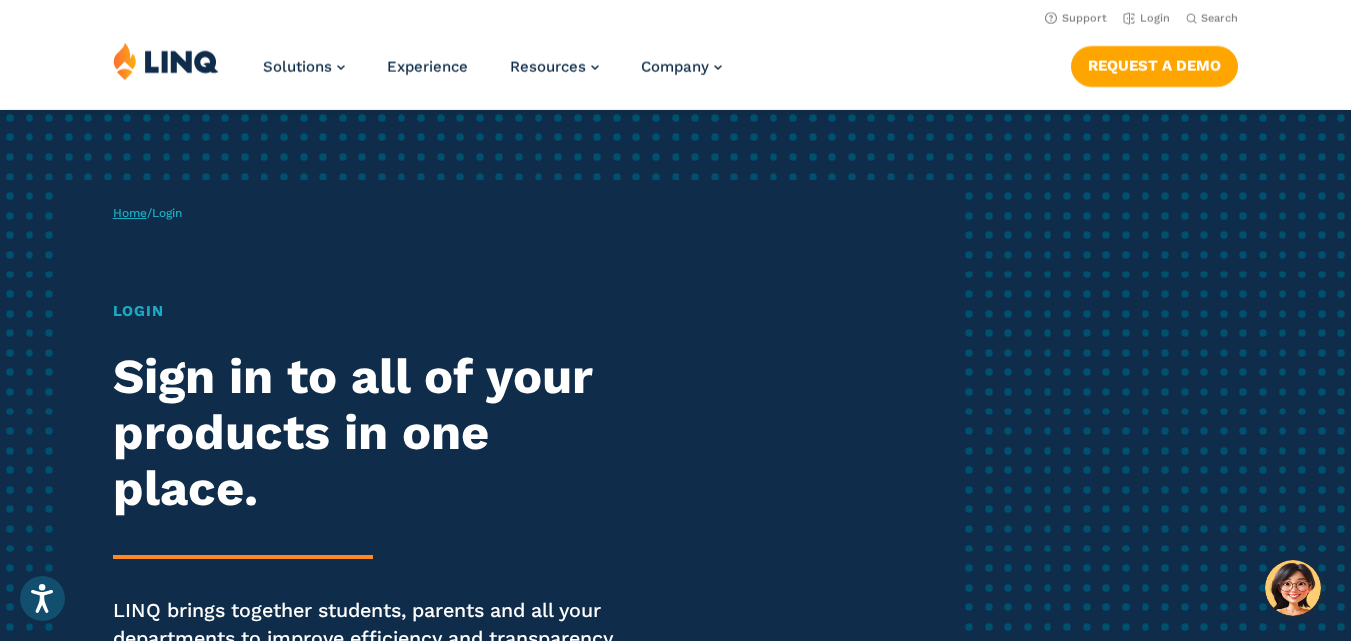 click on "Home" at bounding box center [130, 213] 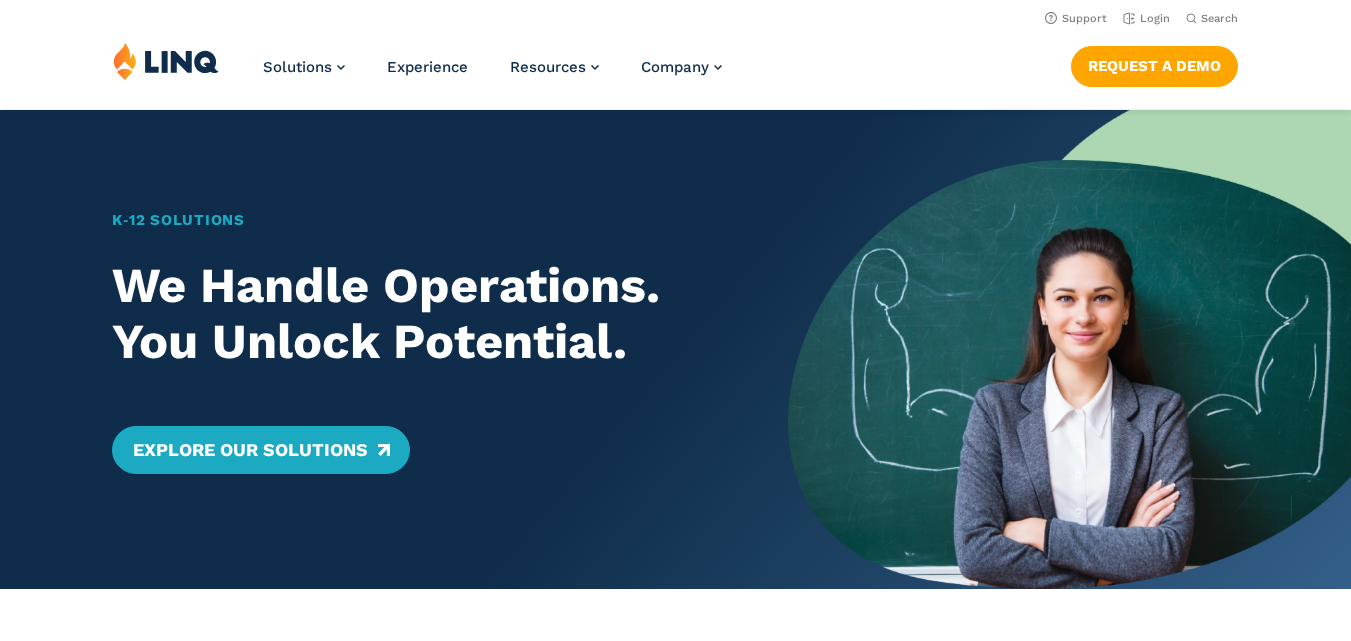 scroll, scrollTop: 0, scrollLeft: 0, axis: both 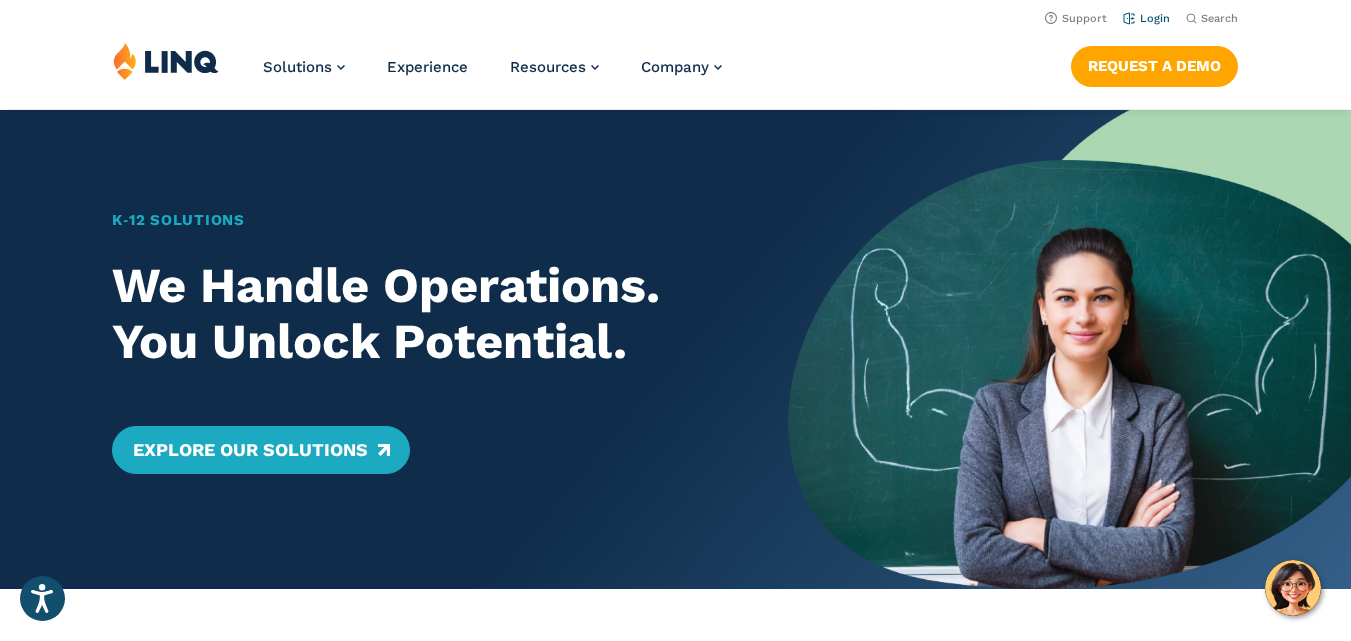 click on "Login" at bounding box center (1146, 18) 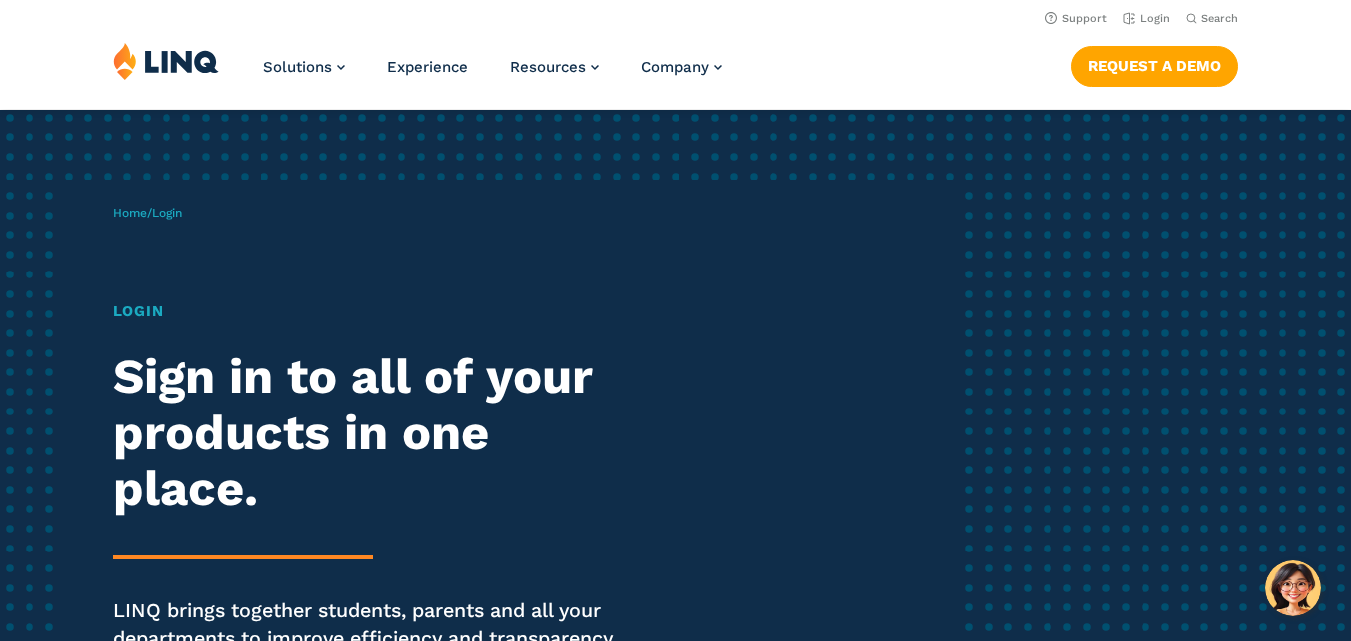 scroll, scrollTop: 0, scrollLeft: 0, axis: both 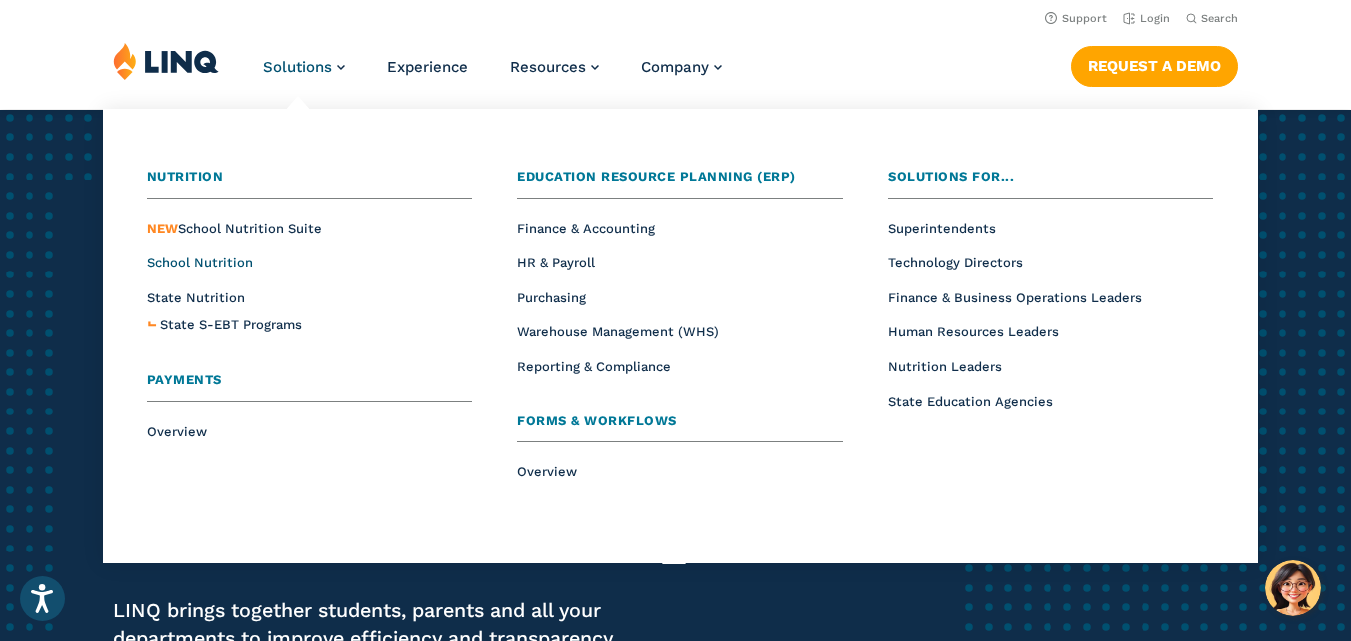 click on "School Nutrition" at bounding box center [200, 262] 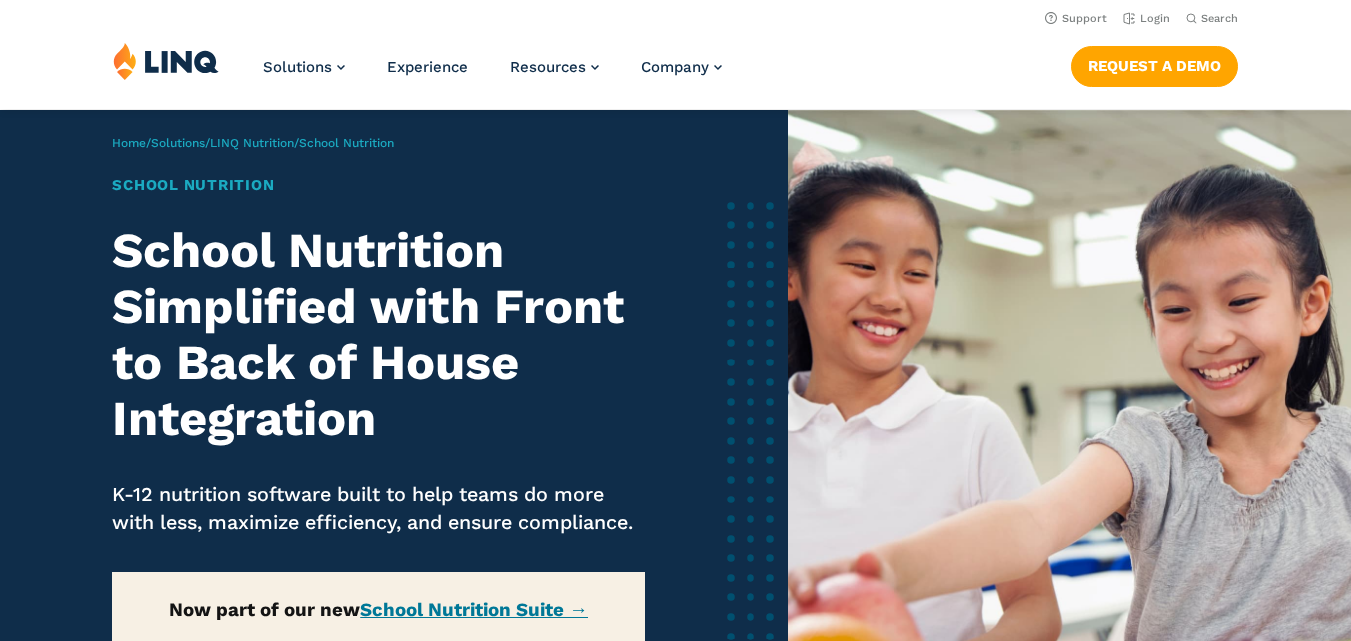 scroll, scrollTop: 0, scrollLeft: 0, axis: both 